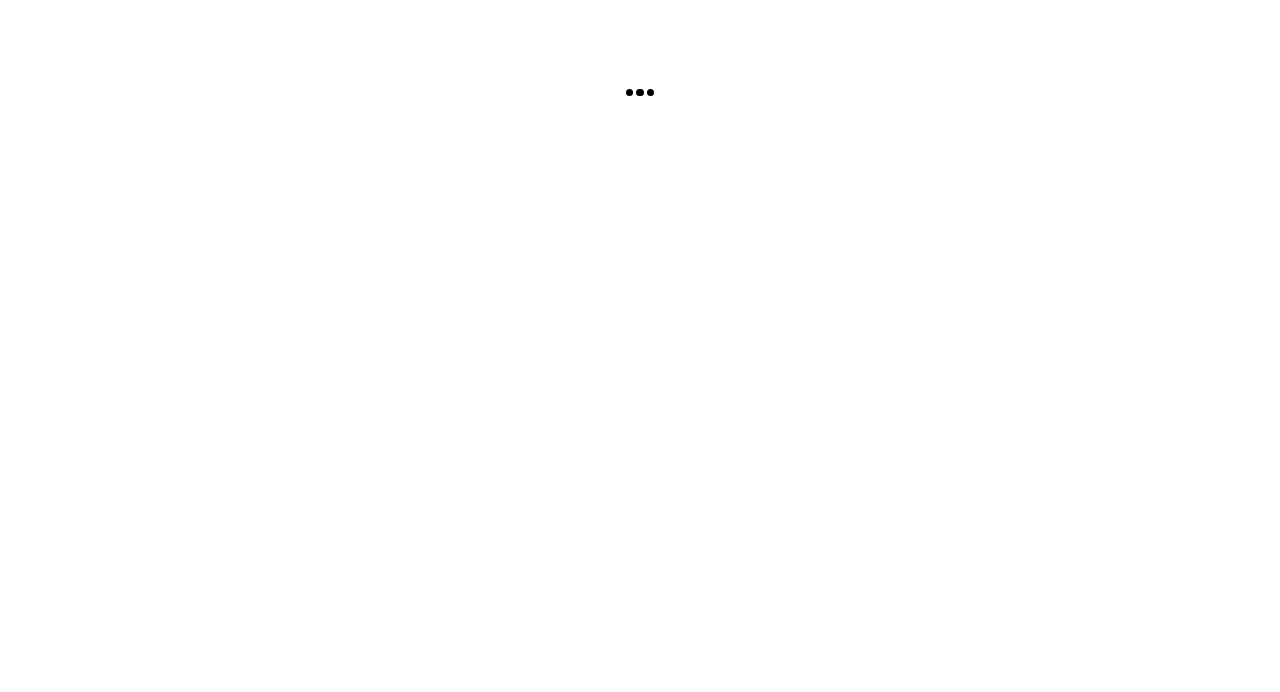scroll, scrollTop: 0, scrollLeft: 0, axis: both 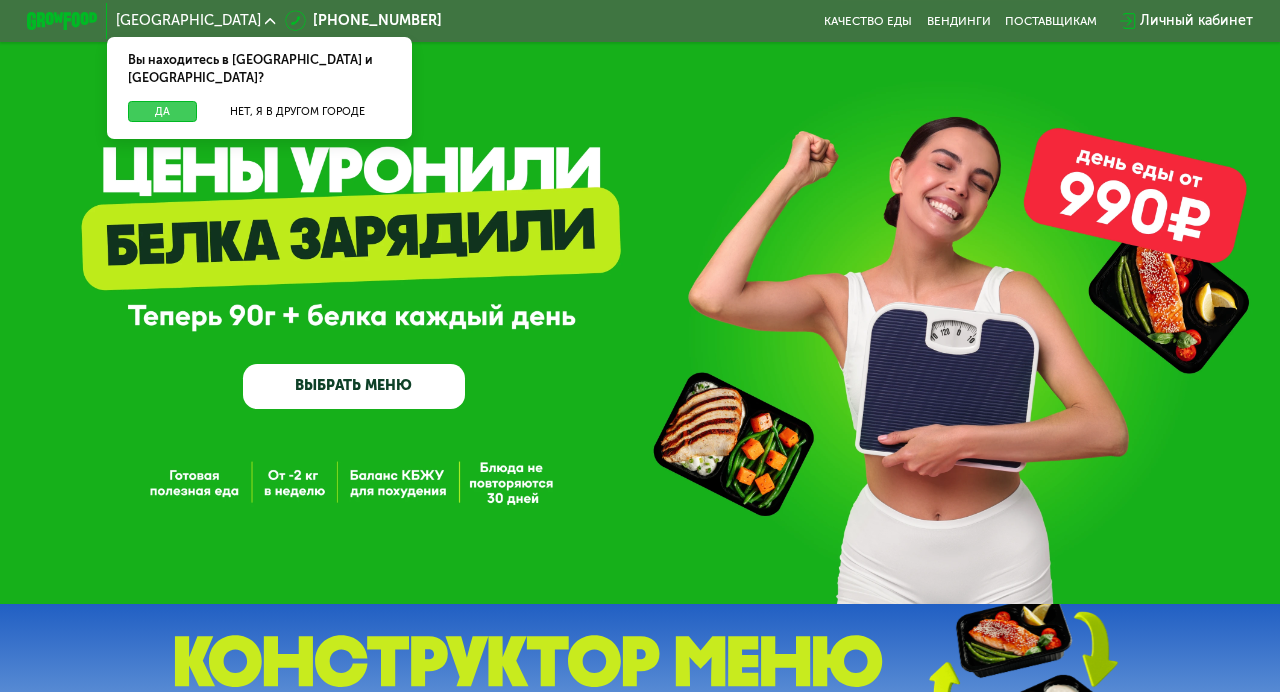 click on "Да" at bounding box center (162, 112) 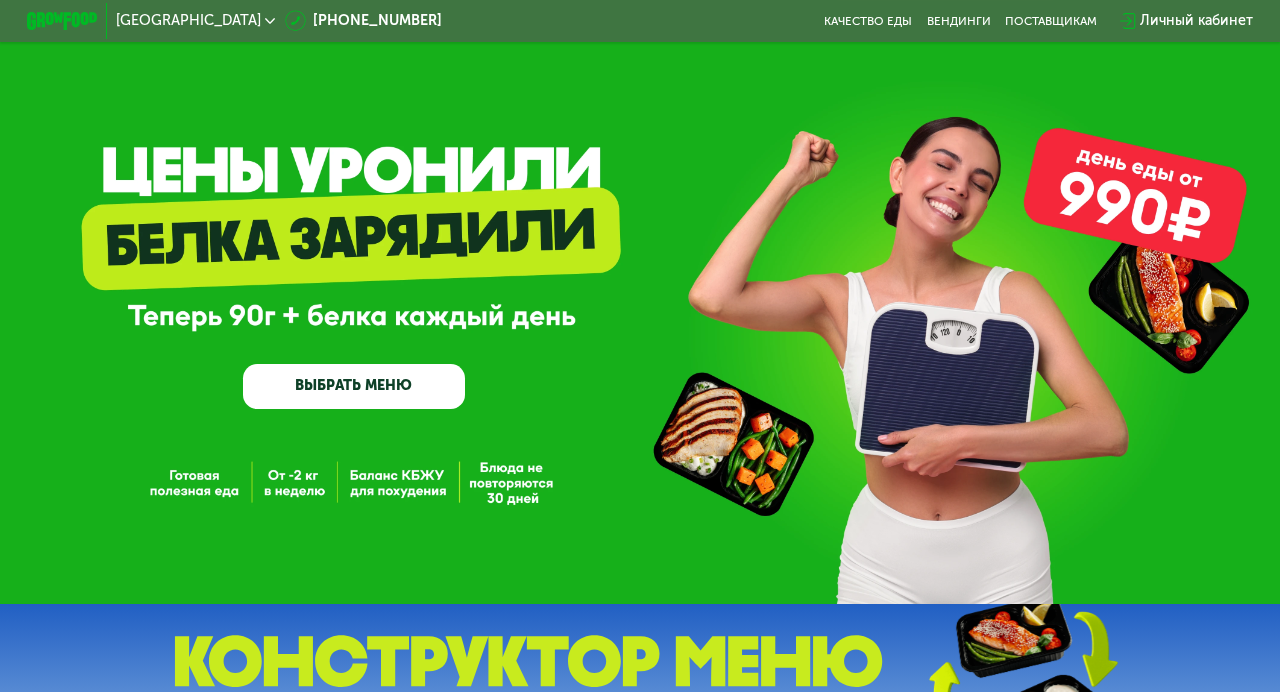 click on "Москва" 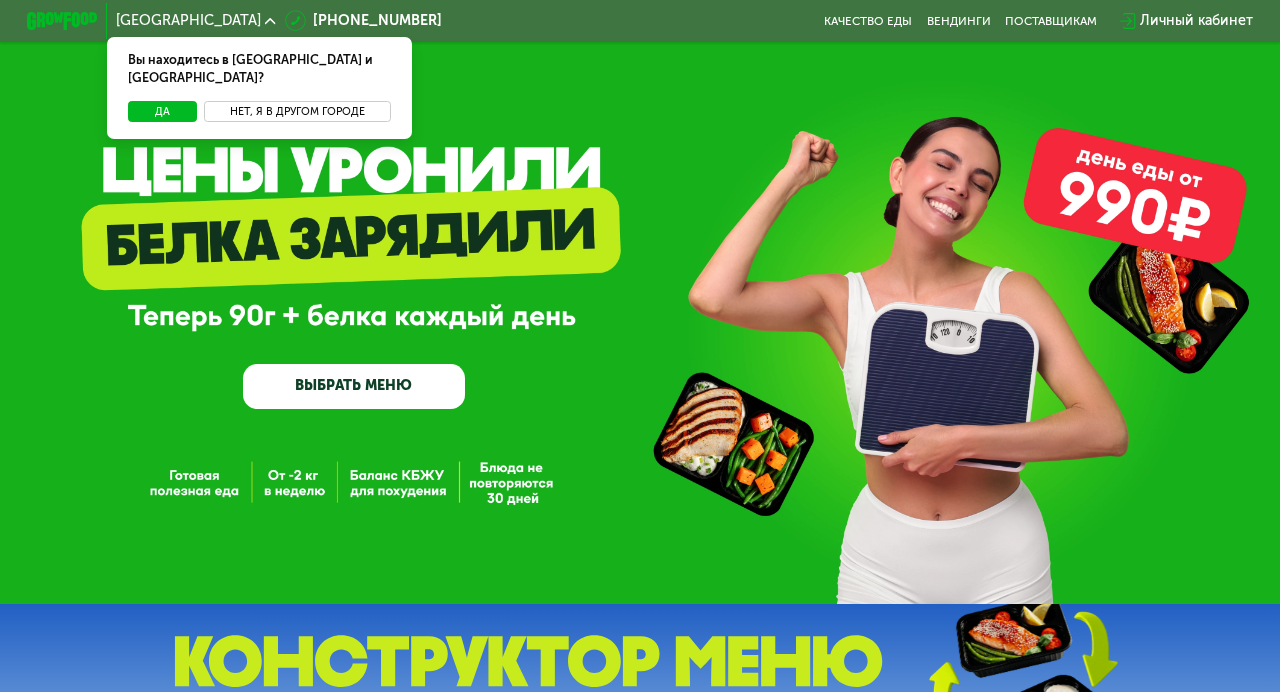 click on "Нет, я в другом городе" at bounding box center (297, 112) 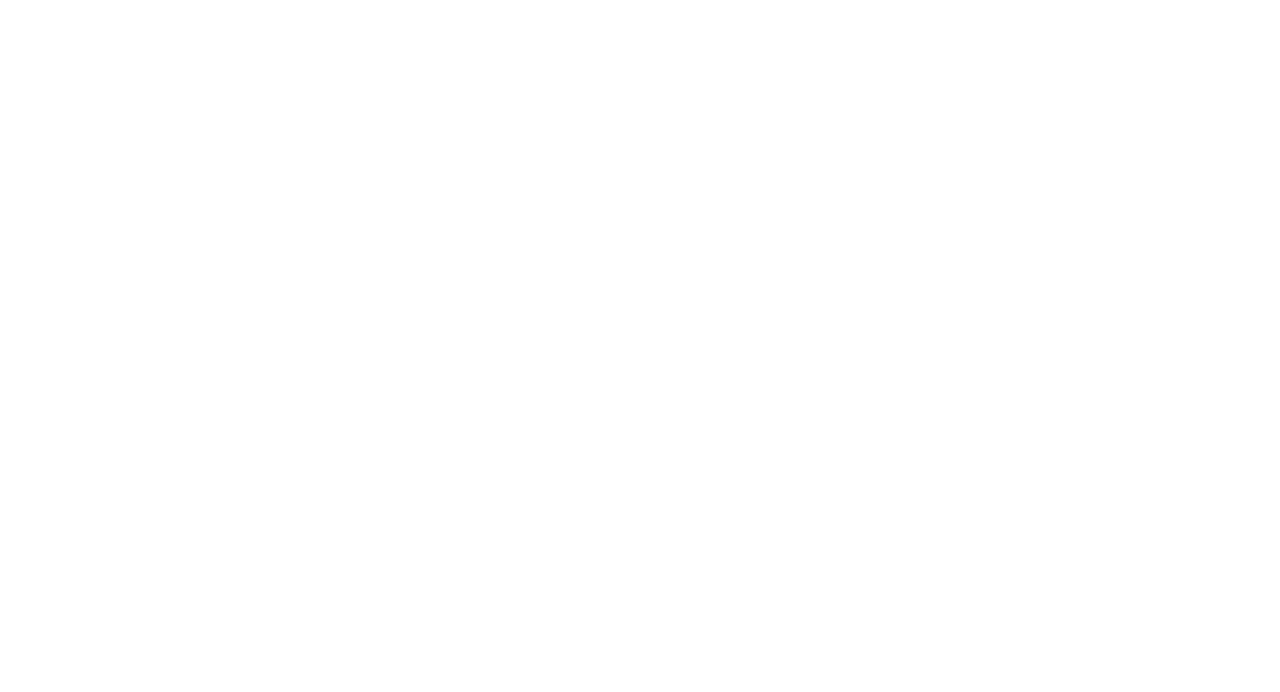 scroll, scrollTop: 0, scrollLeft: 0, axis: both 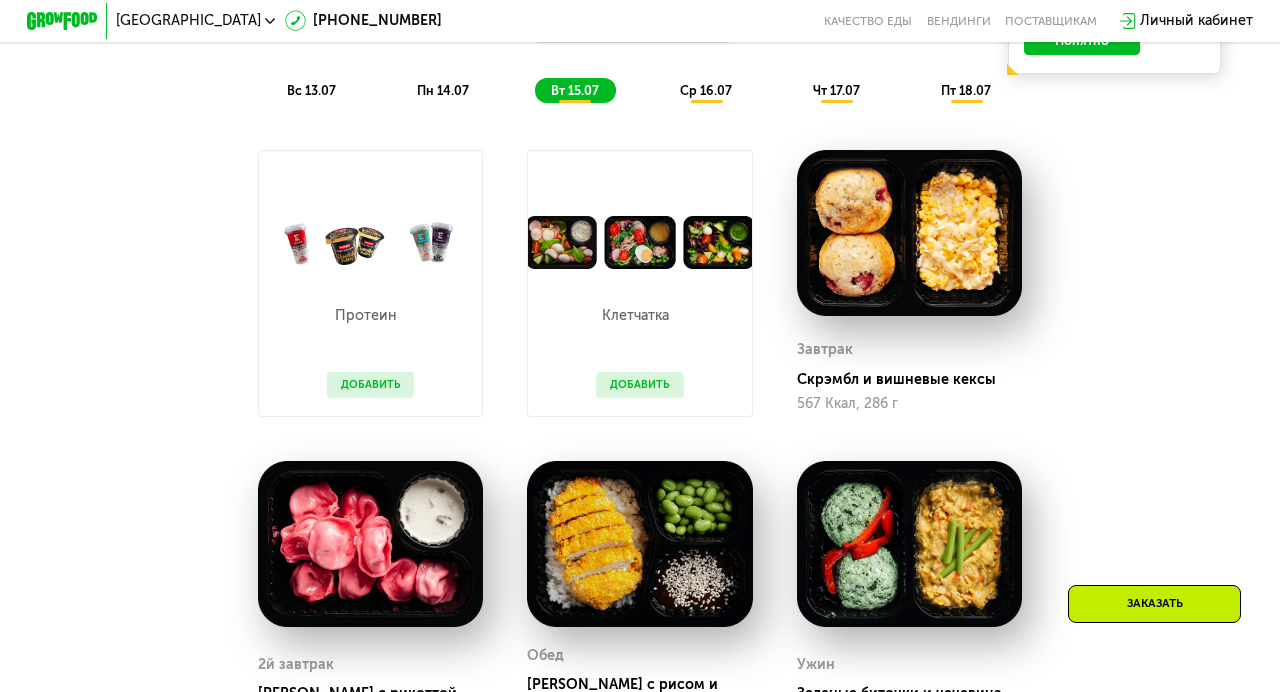 click on "вс 13.07" at bounding box center [311, 90] 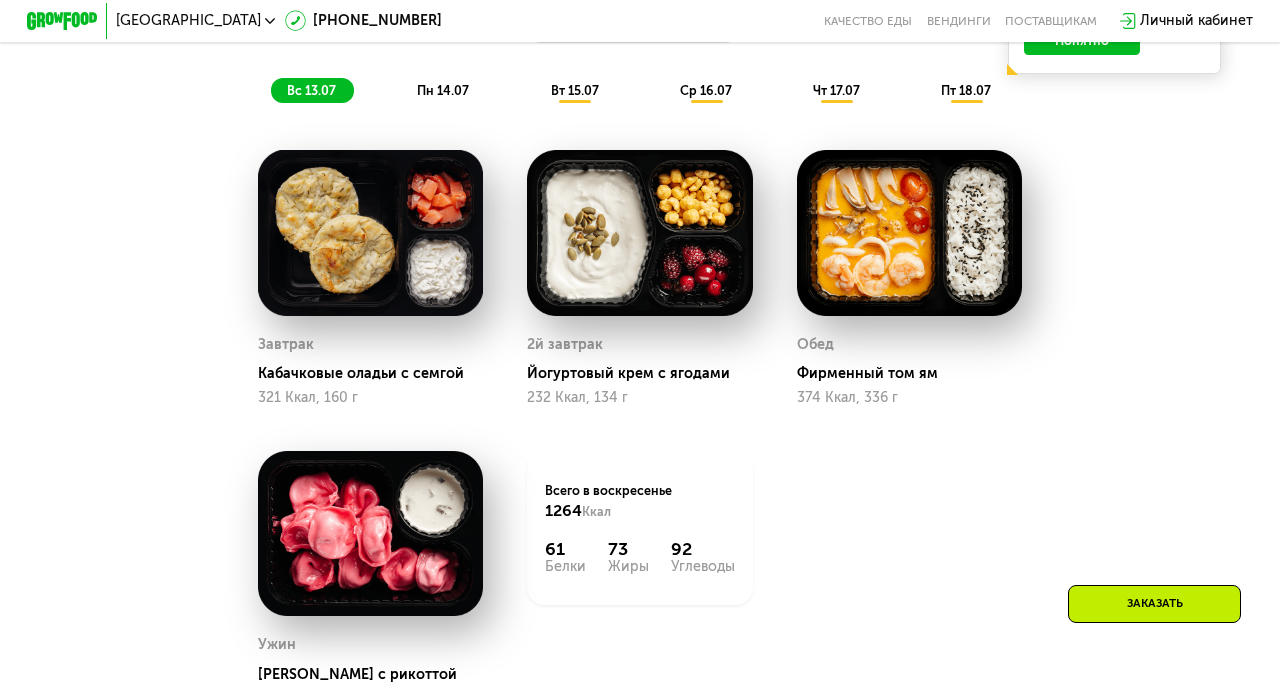 click on "пн 14.07" at bounding box center [443, 90] 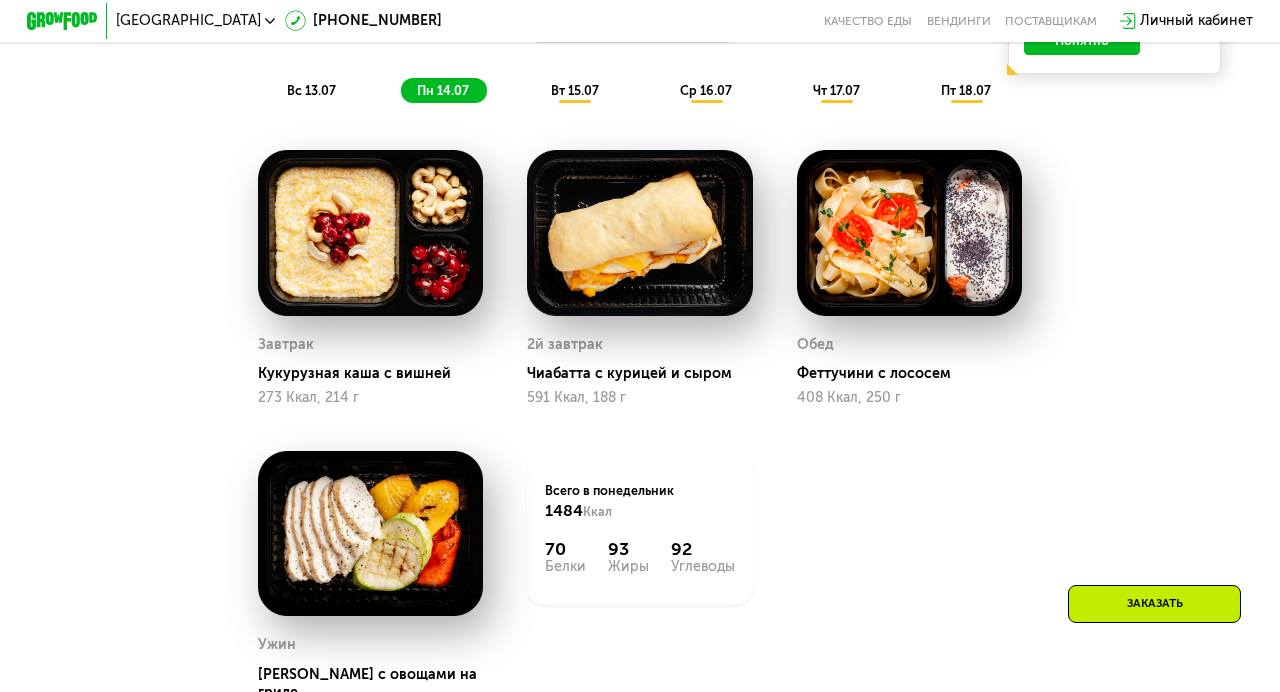 click on "вт 15.07" at bounding box center [575, 90] 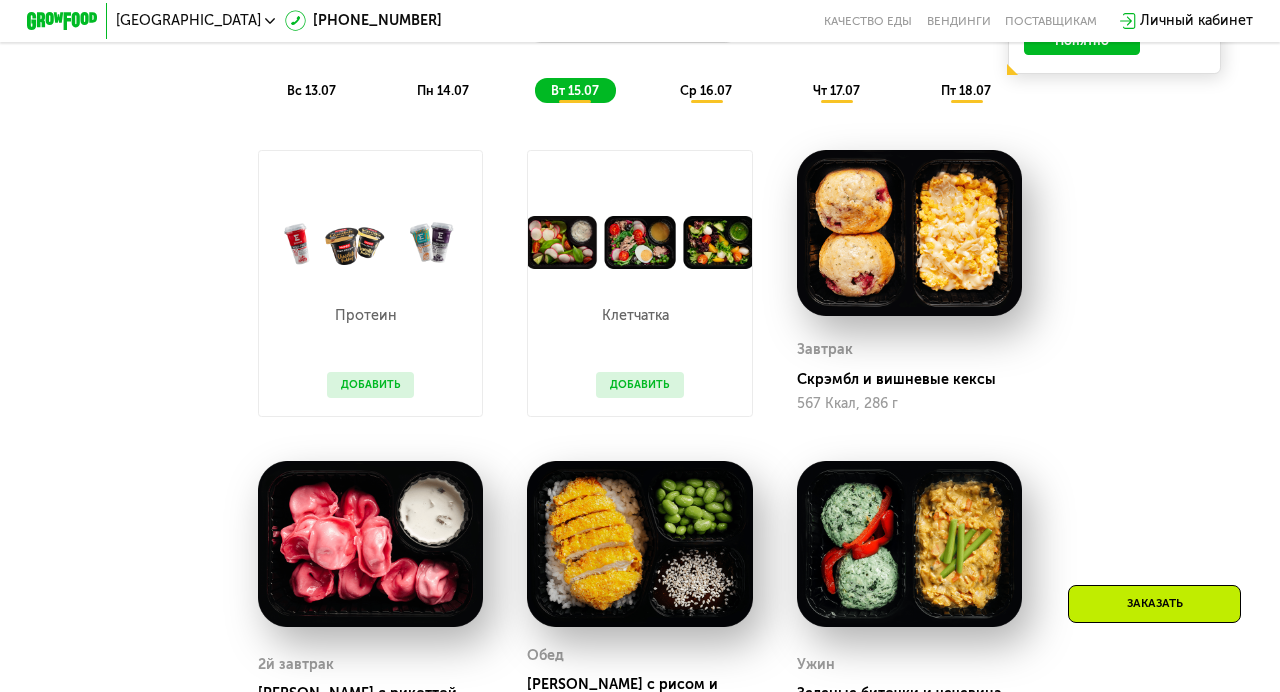 click on "ср 16.07" at bounding box center (706, 90) 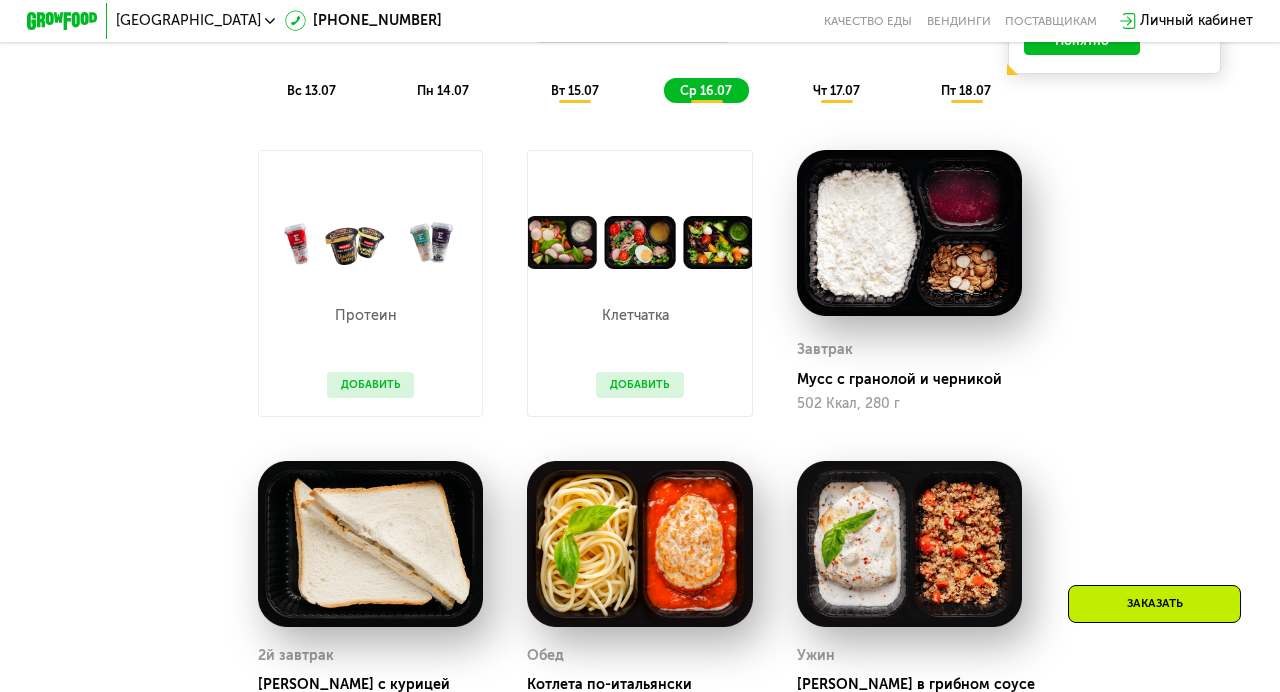 click on "чт 17.07" at bounding box center [836, 90] 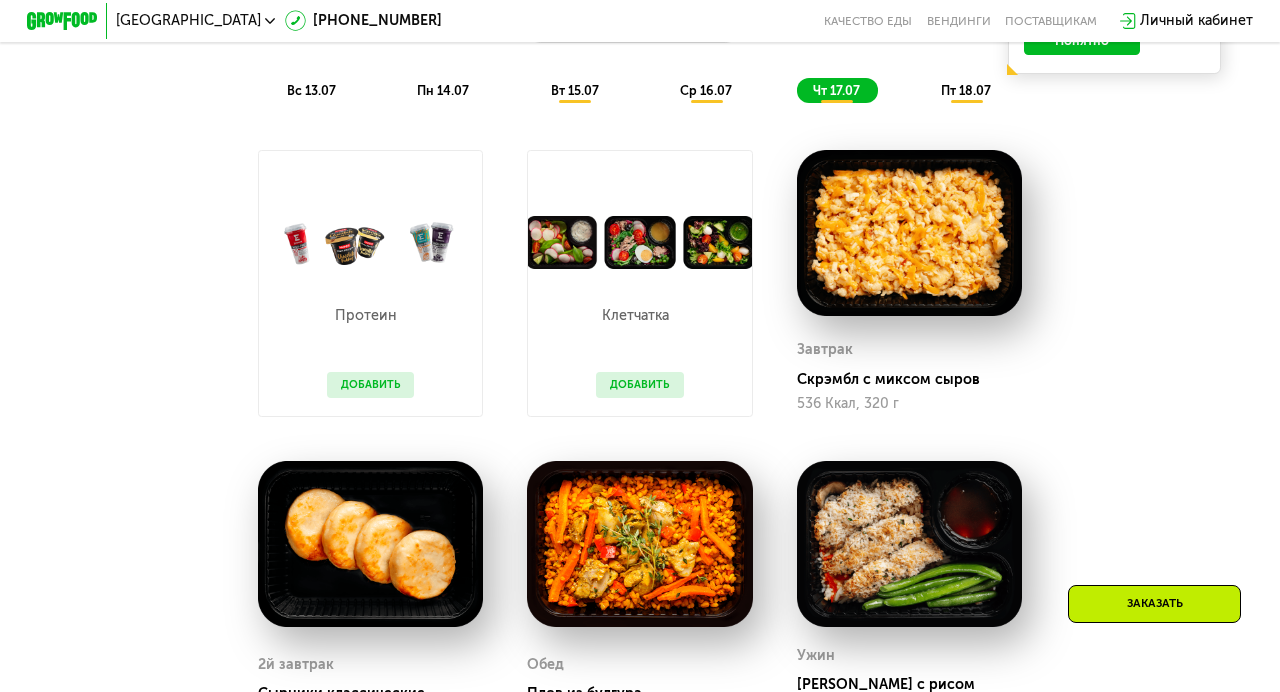 click on "пт 18.07" at bounding box center (966, 90) 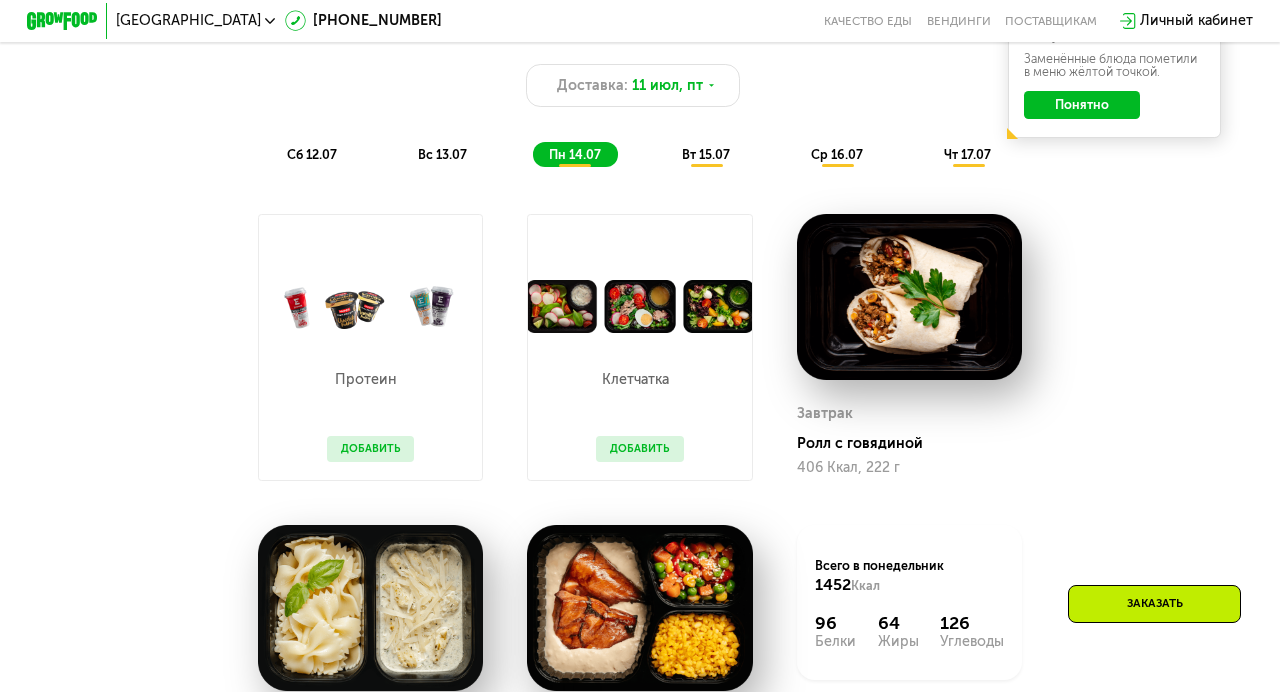 scroll, scrollTop: 1067, scrollLeft: 0, axis: vertical 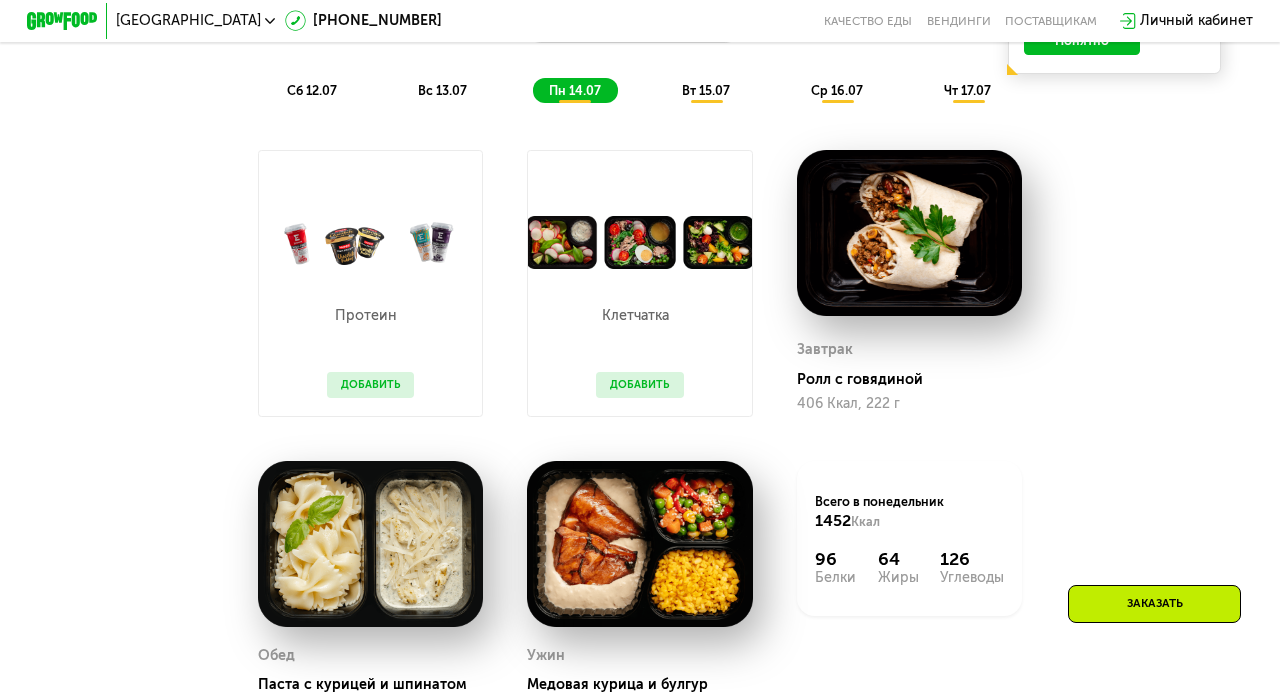 click on "сб 12.07" at bounding box center (312, 90) 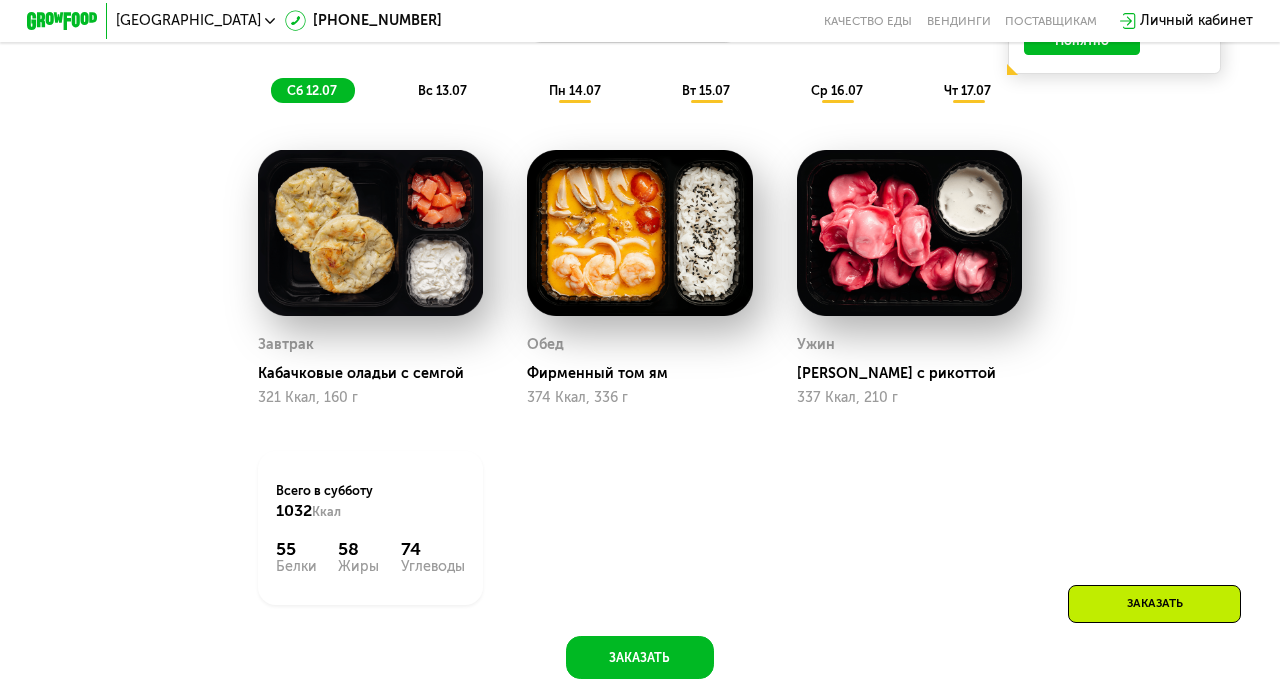click on "вс 13.07" at bounding box center [442, 90] 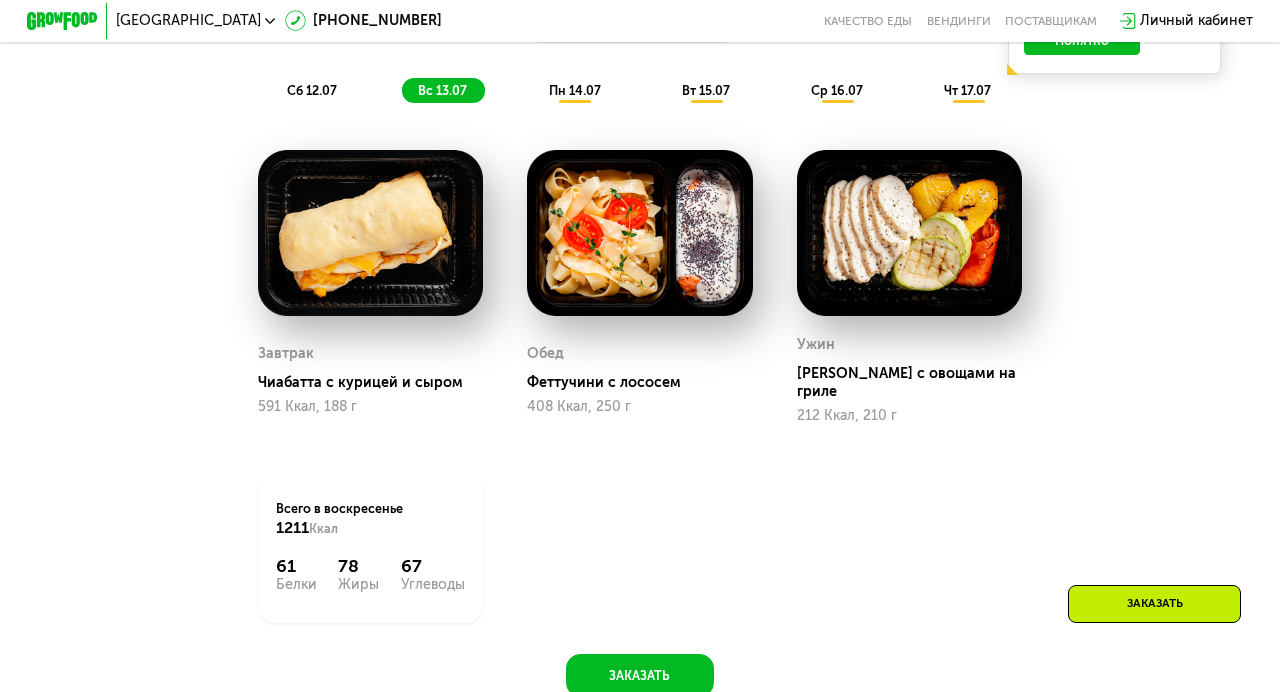 click on "пн 14.07" at bounding box center [575, 90] 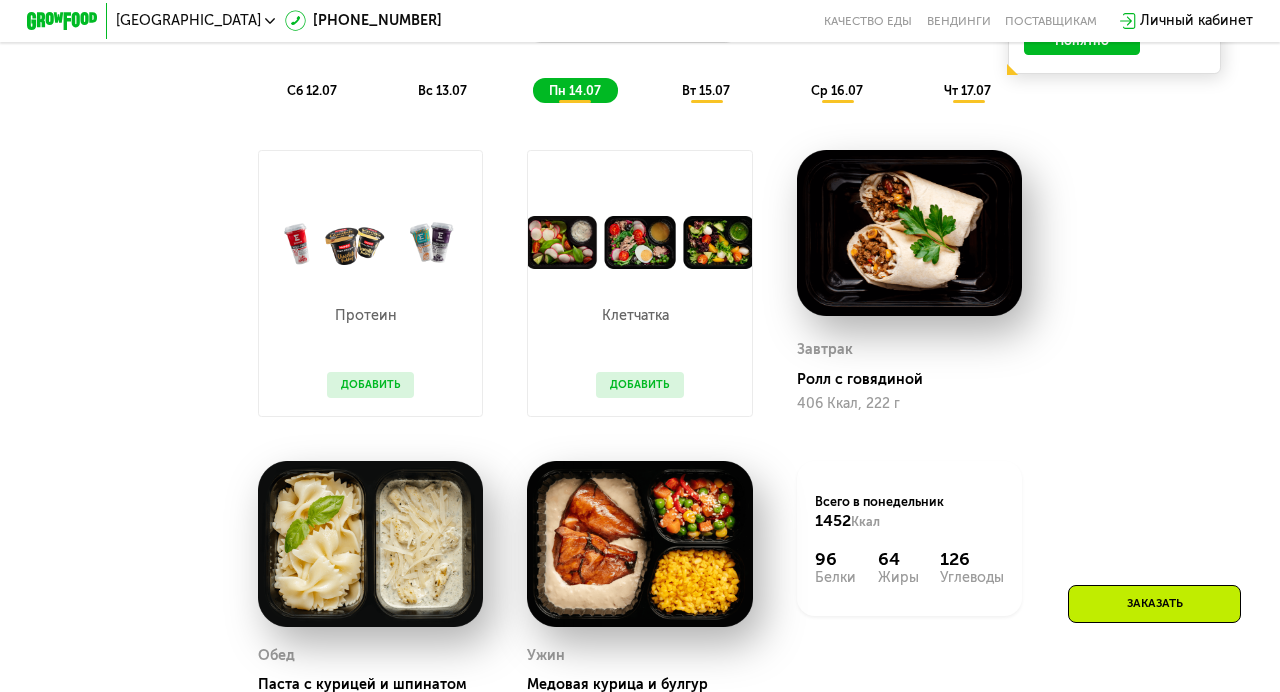 click on "вт 15.07" at bounding box center [706, 90] 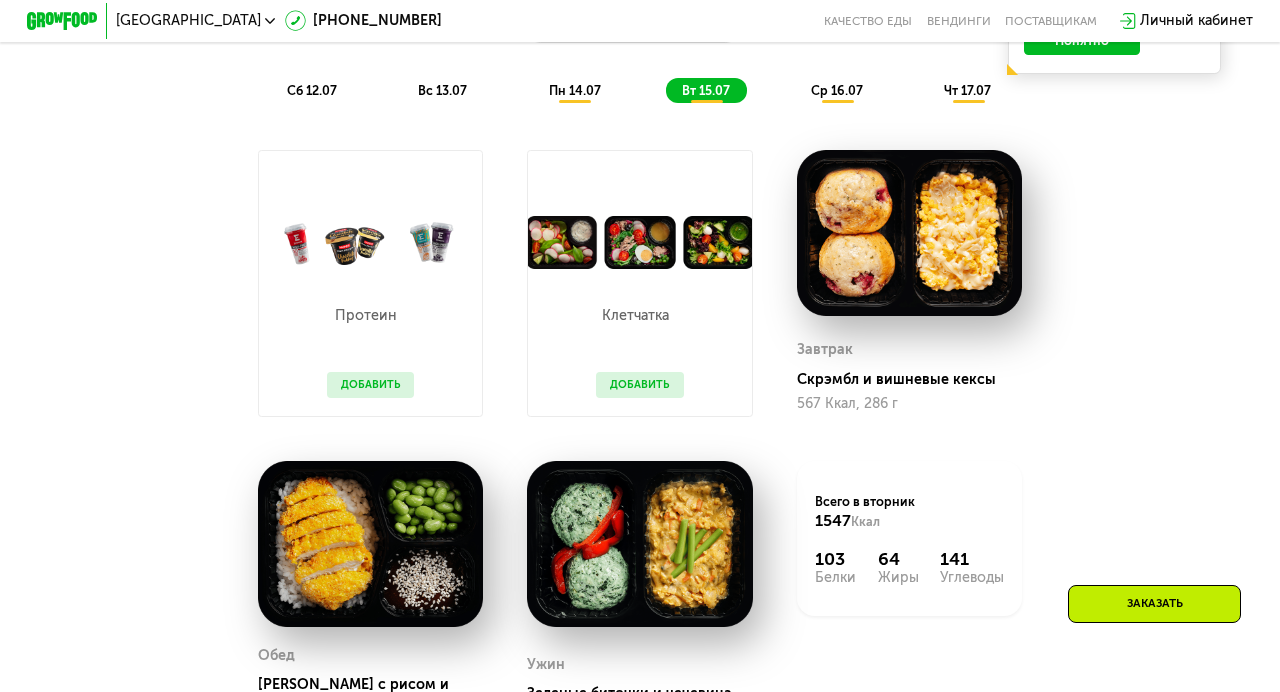click on "ср 16.07" at bounding box center (837, 90) 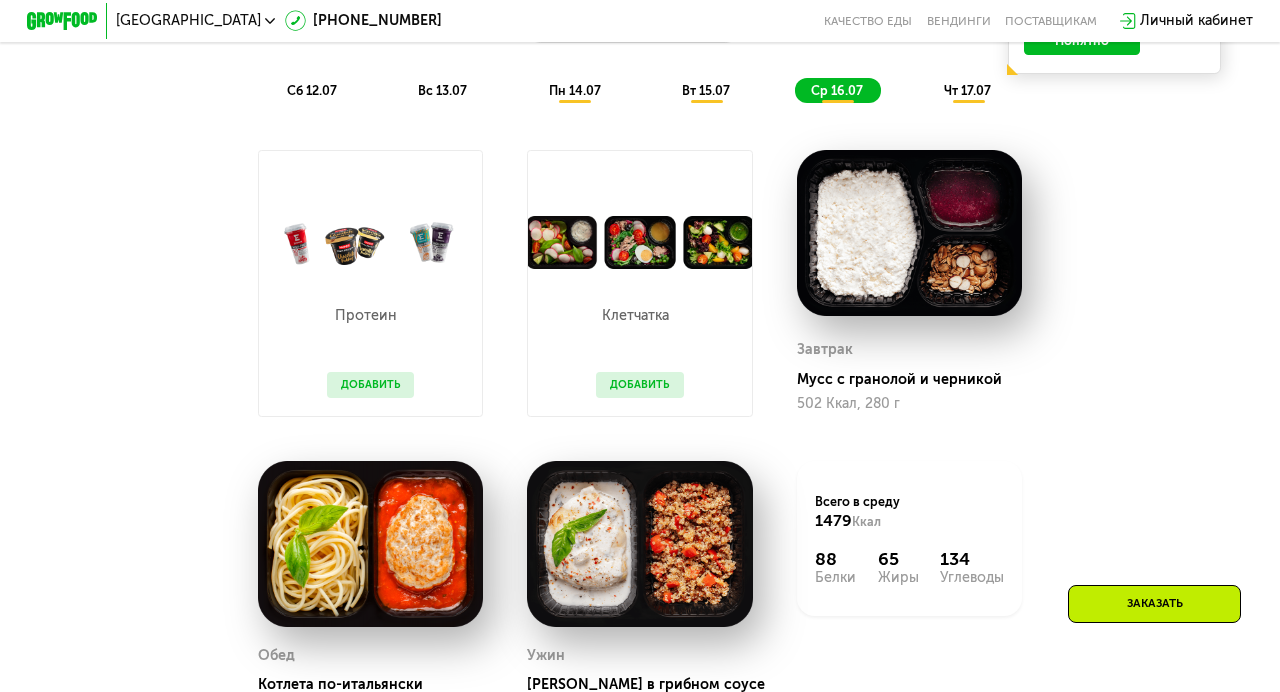click on "чт 17.07" at bounding box center (967, 90) 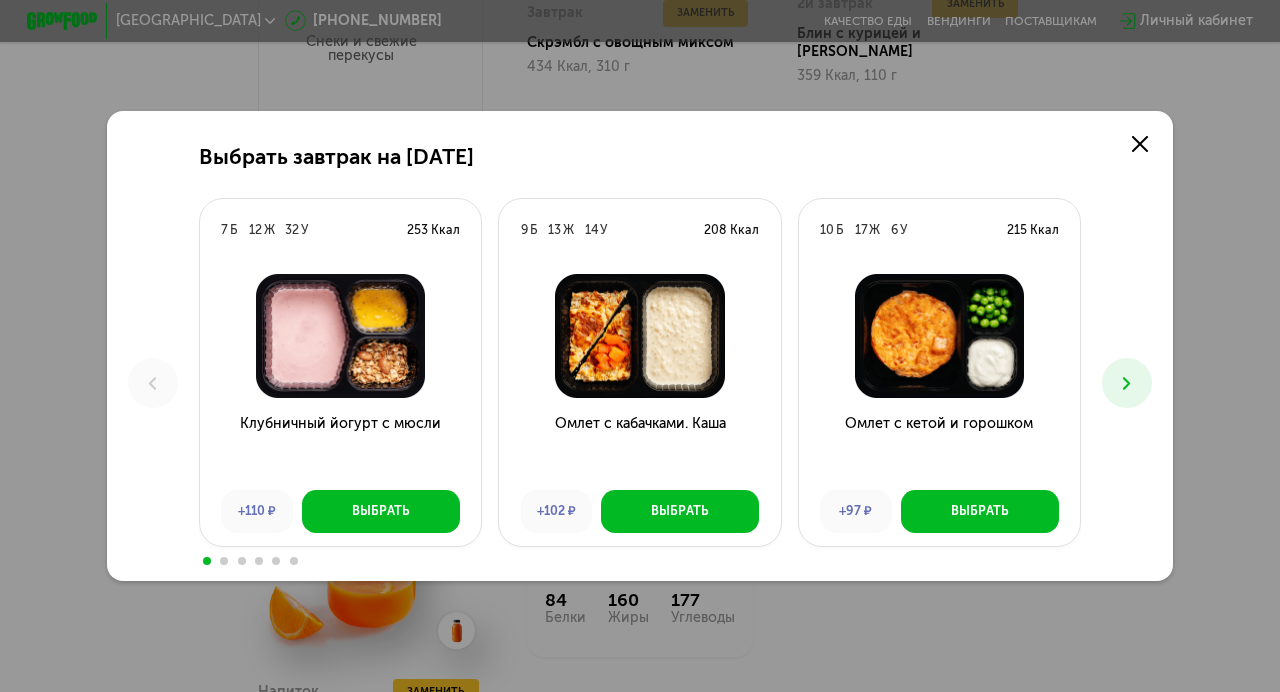 scroll, scrollTop: 0, scrollLeft: 0, axis: both 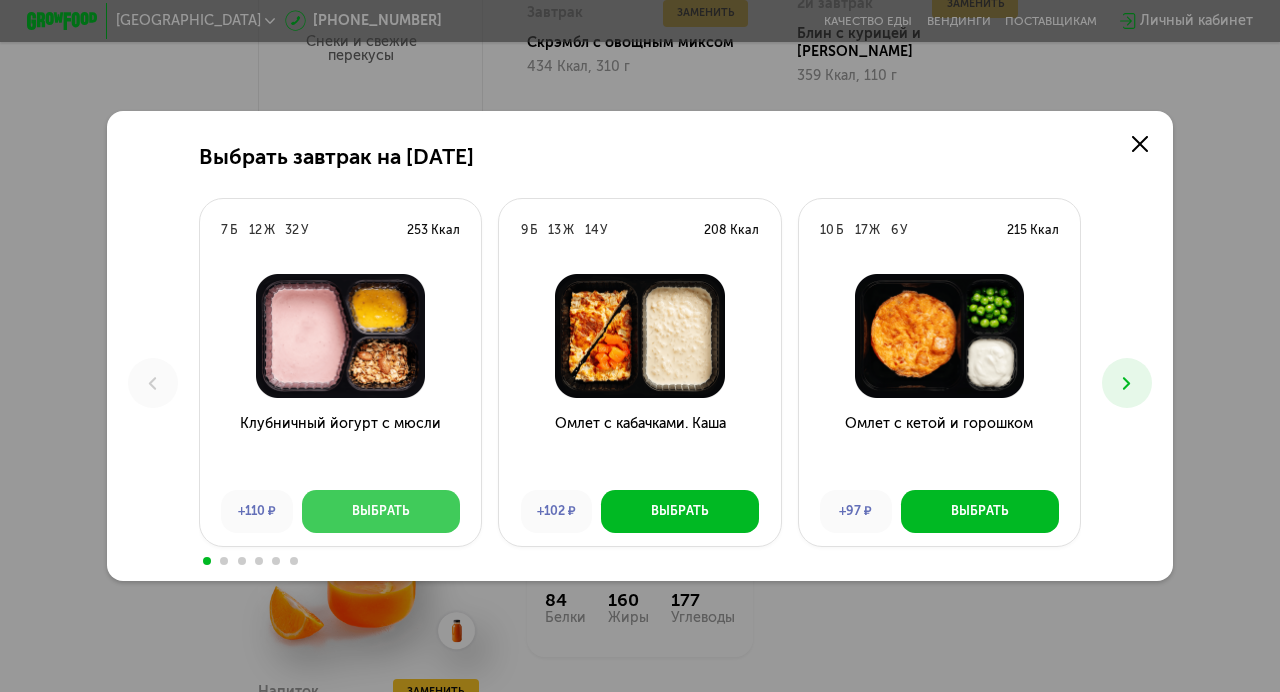 click on "Выбрать" at bounding box center (381, 511) 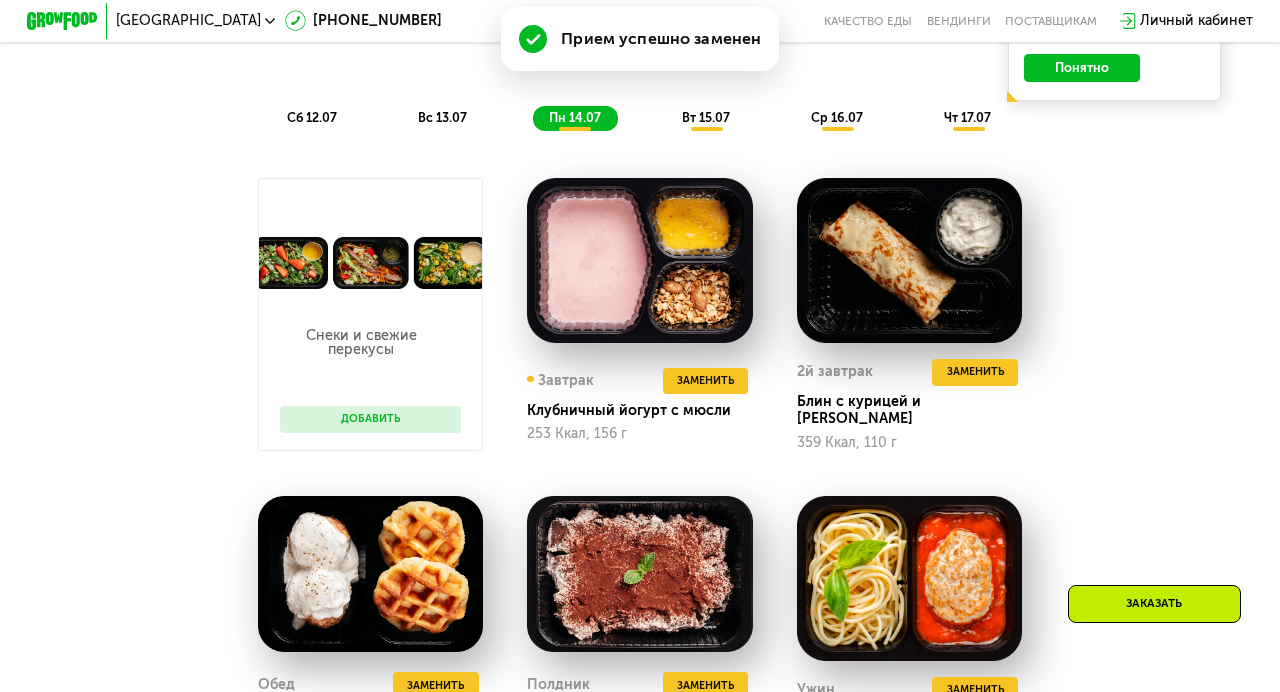 scroll, scrollTop: 1045, scrollLeft: 0, axis: vertical 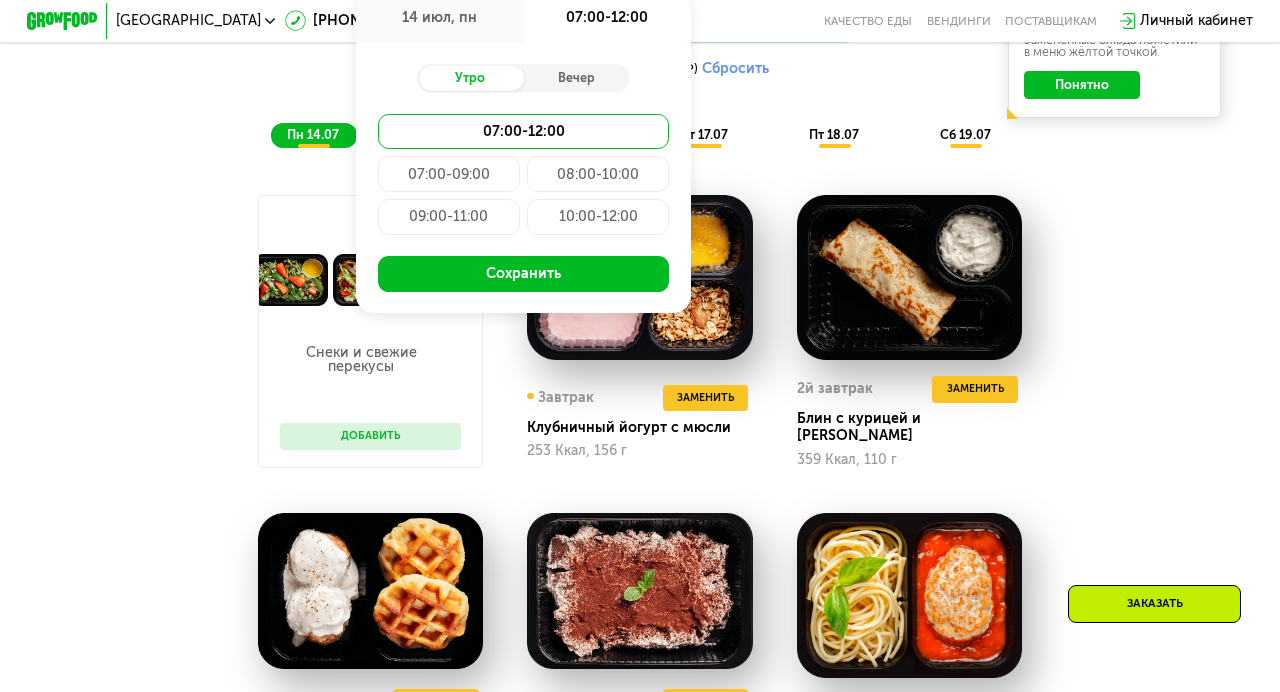 type on "**********" 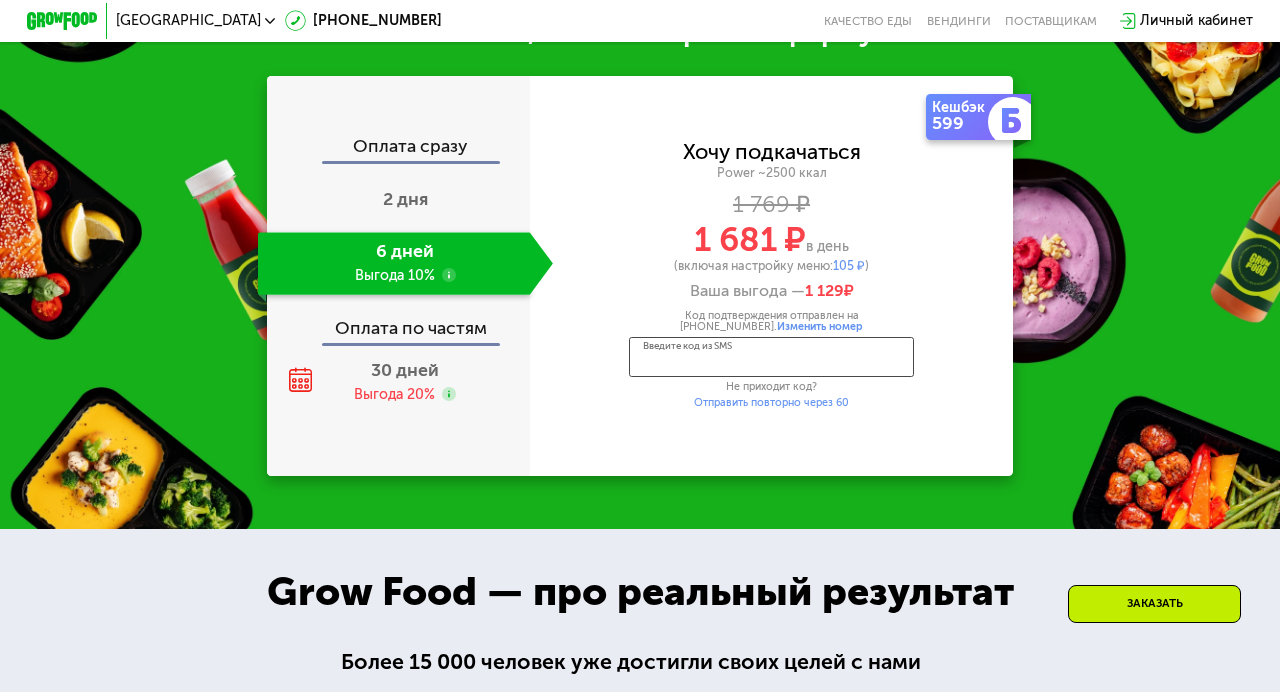 scroll, scrollTop: 2273, scrollLeft: 0, axis: vertical 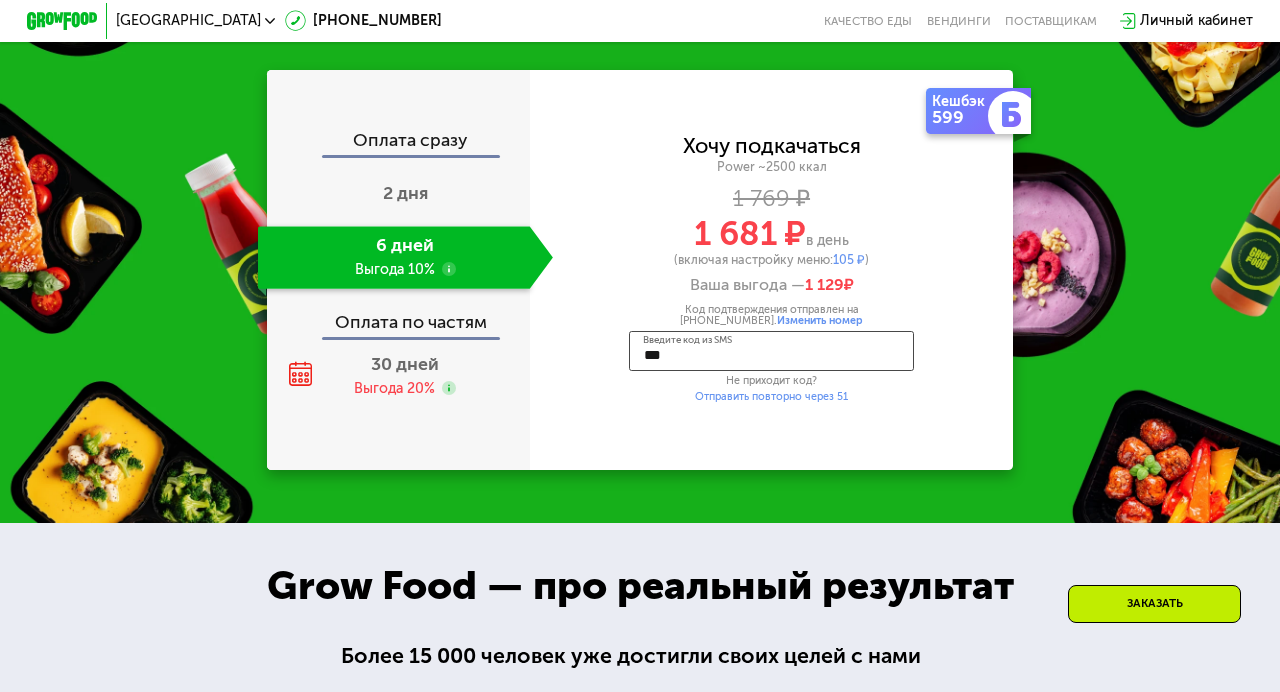 type on "****" 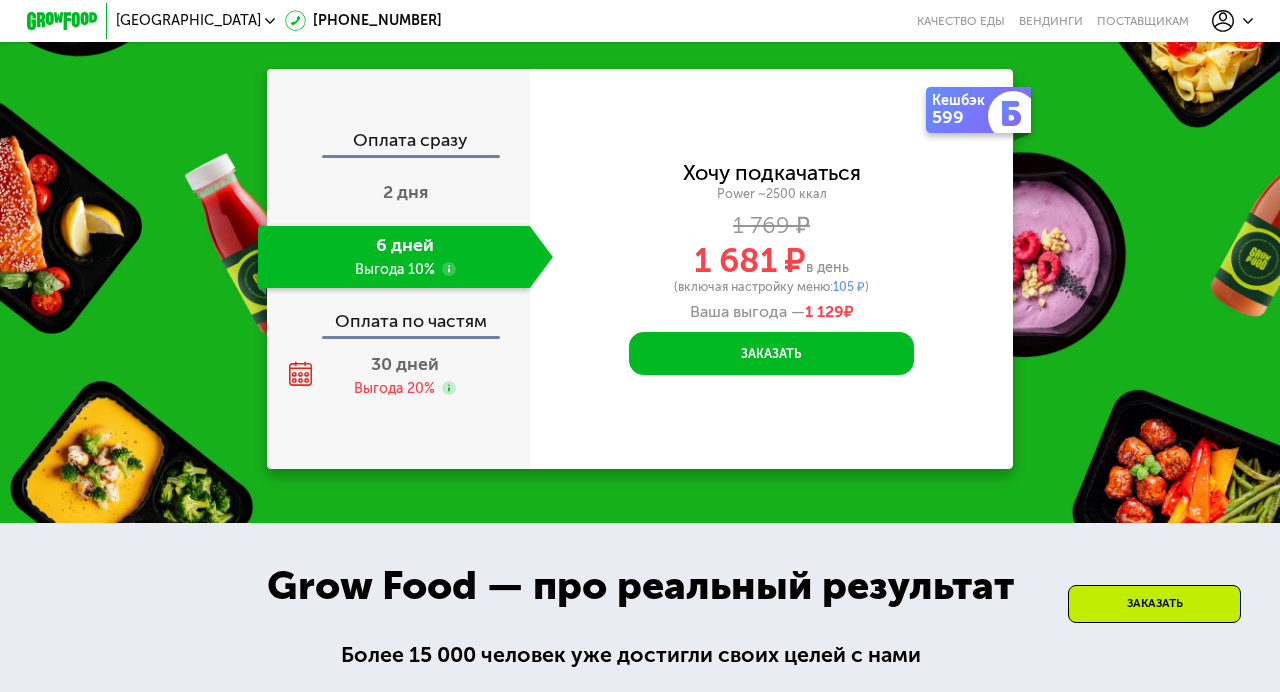 scroll, scrollTop: 0, scrollLeft: 0, axis: both 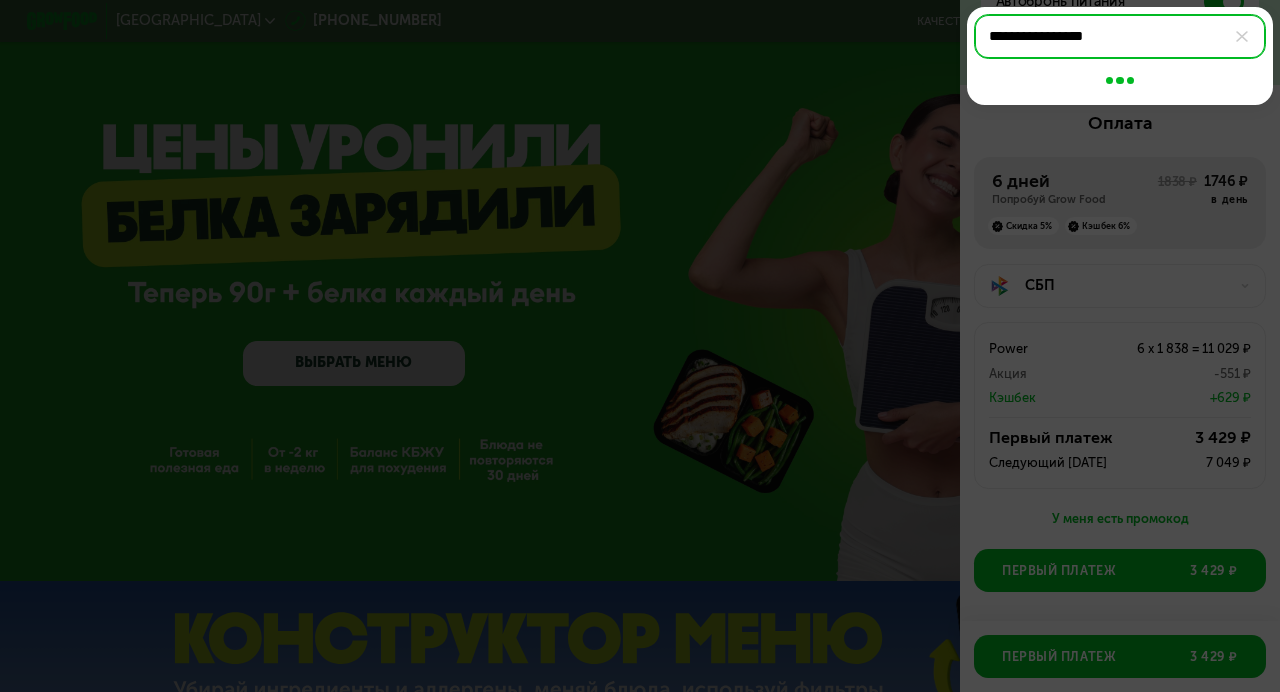 type on "**********" 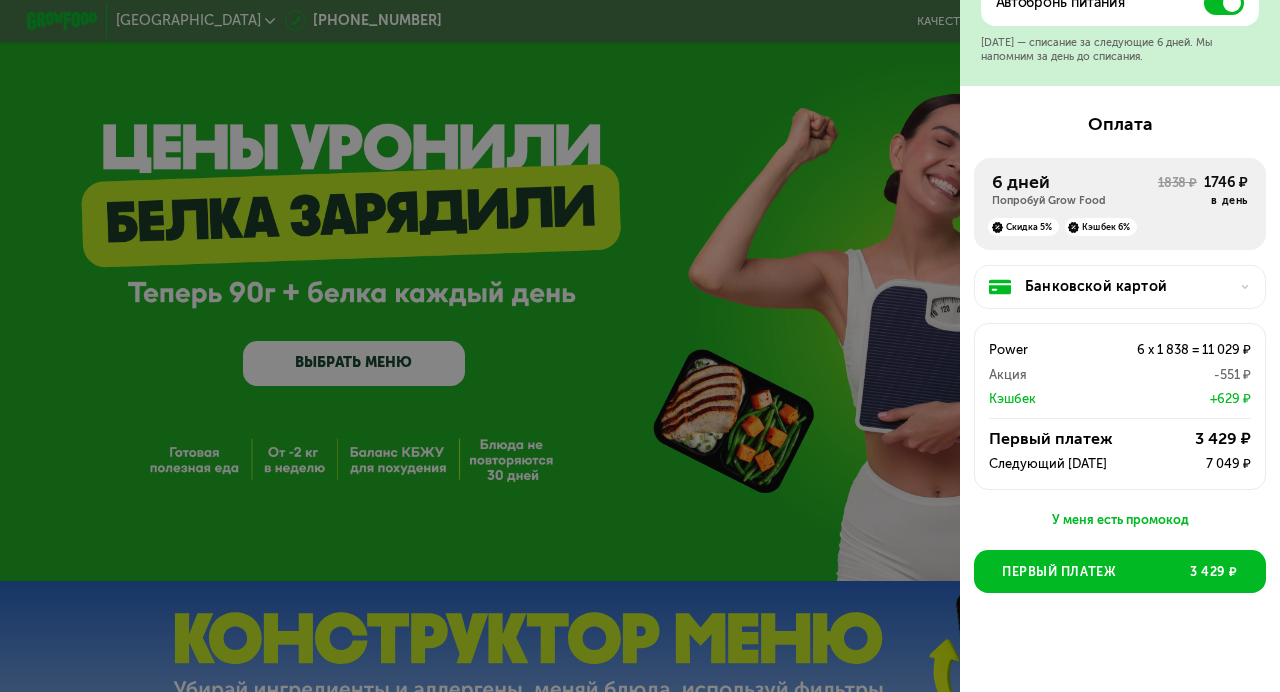 scroll, scrollTop: 852, scrollLeft: 0, axis: vertical 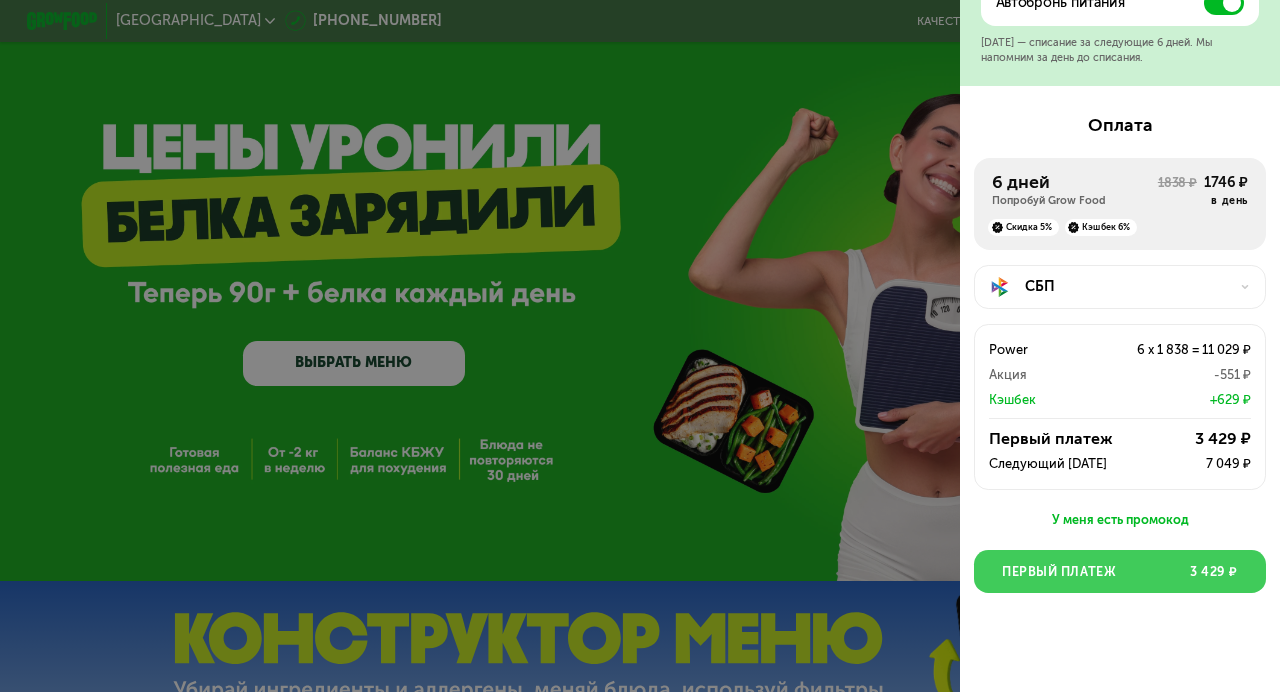click on "Первый платеж 3 429 ₽" at bounding box center [1120, 571] 